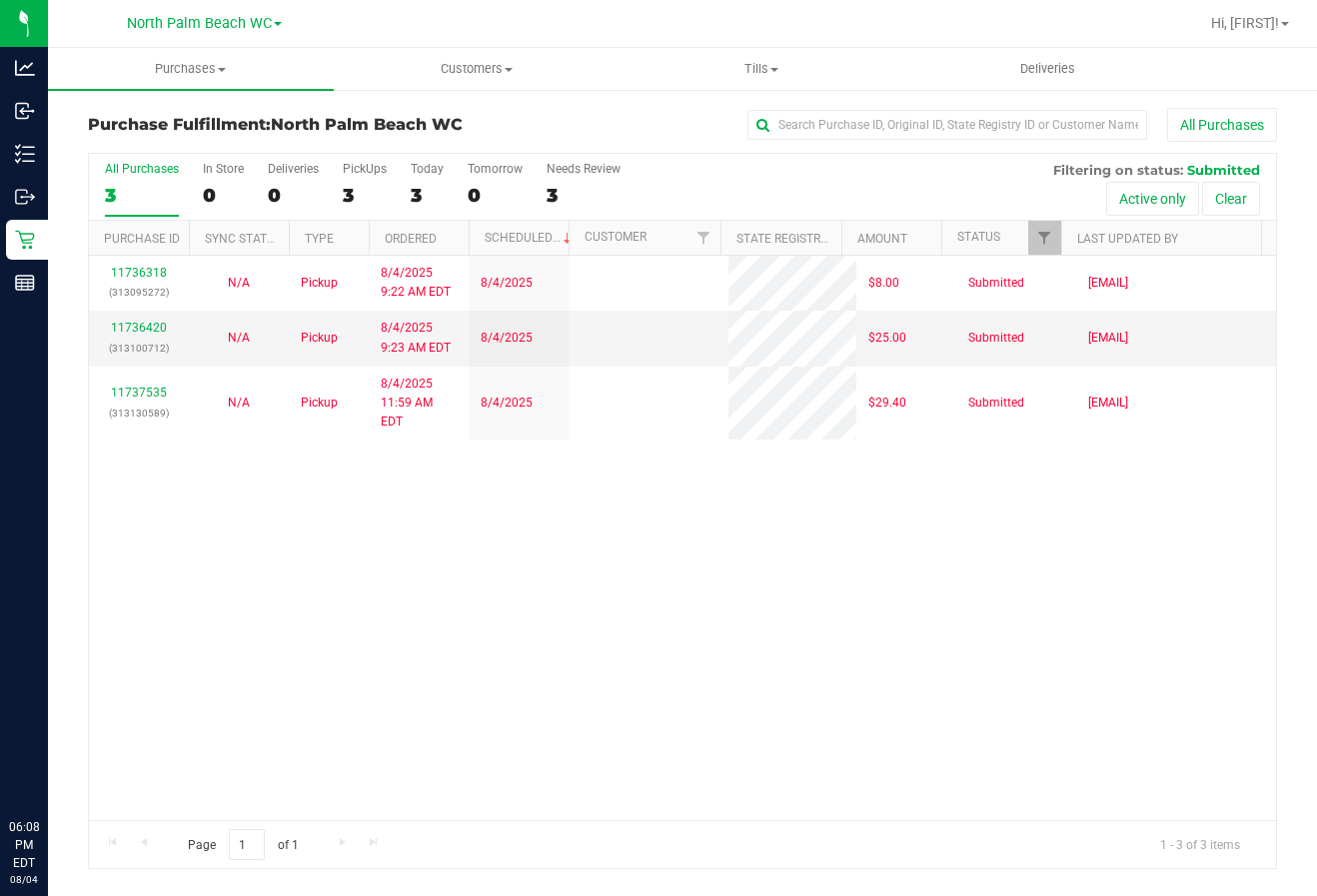 scroll, scrollTop: 0, scrollLeft: 0, axis: both 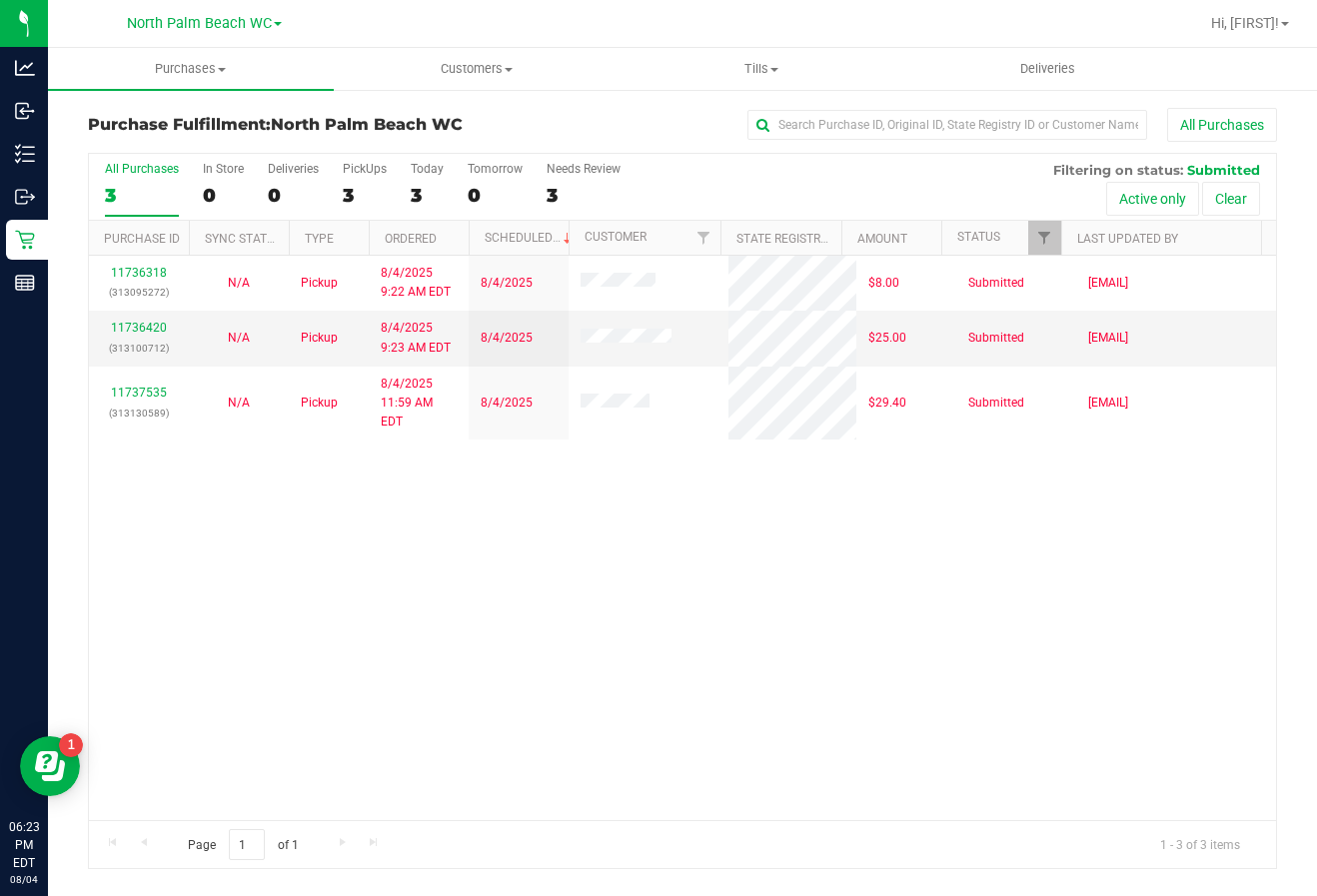 drag, startPoint x: 1103, startPoint y: 883, endPoint x: 1113, endPoint y: 854, distance: 30.675723 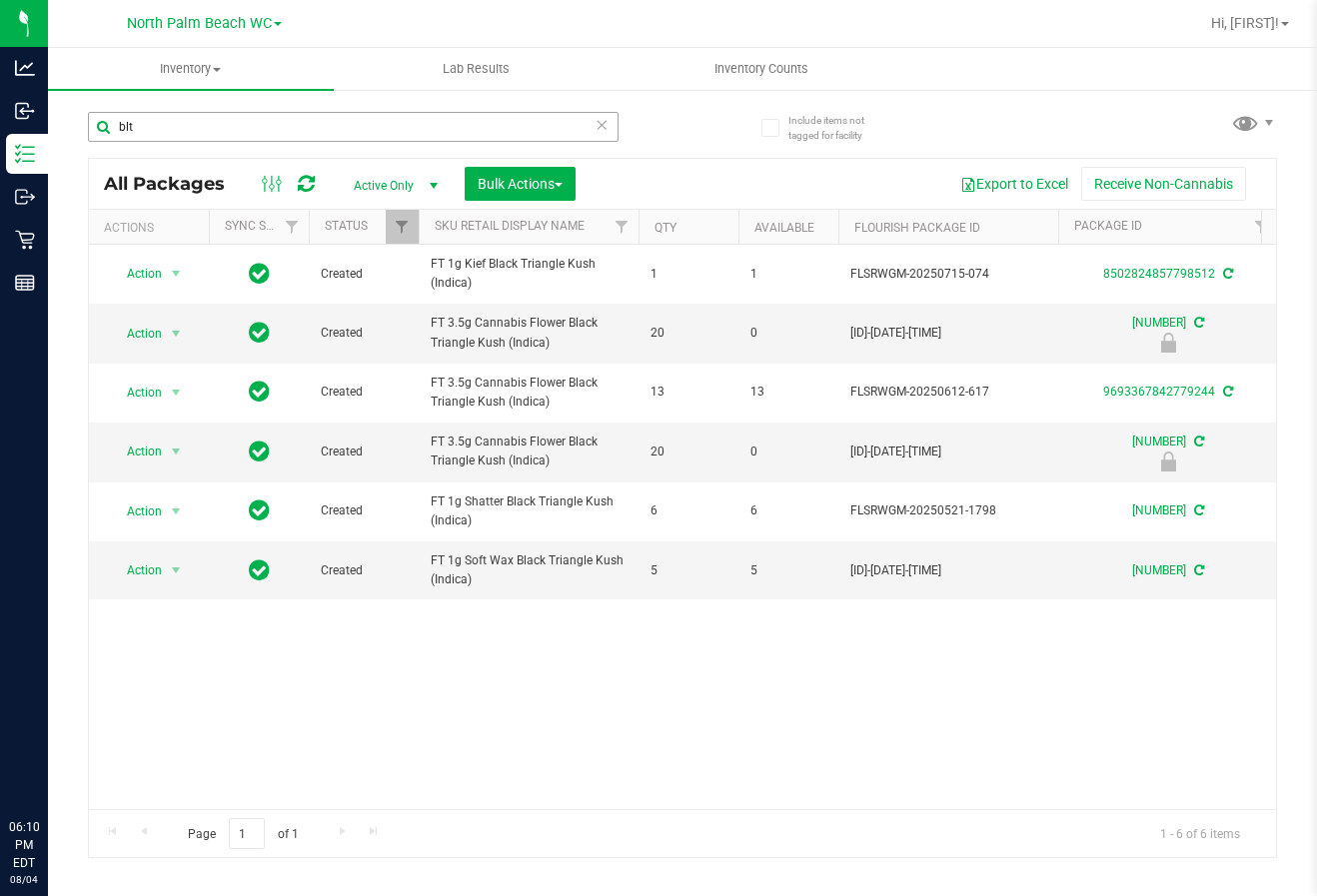scroll, scrollTop: 0, scrollLeft: 0, axis: both 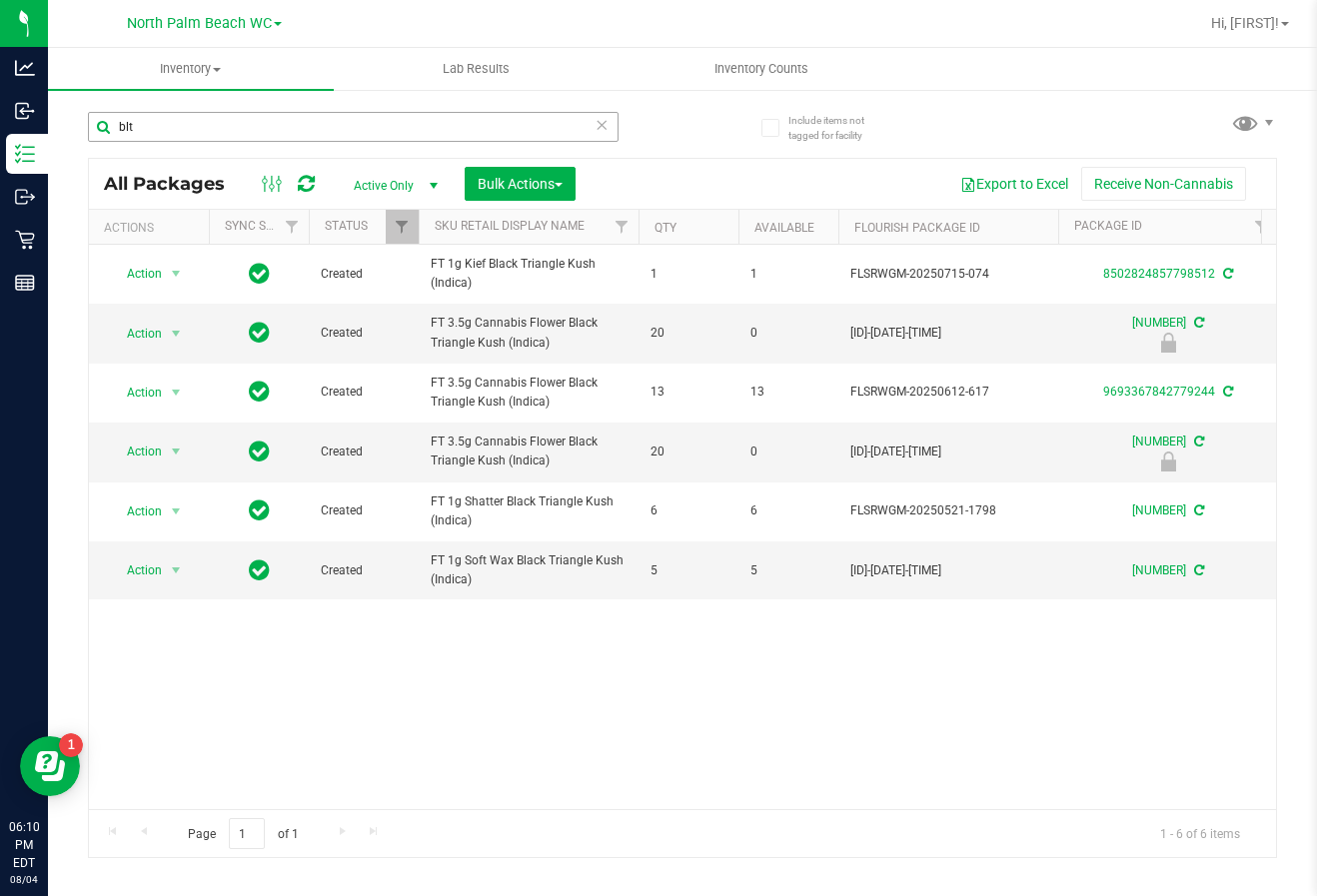 click on "blt" at bounding box center (353, 127) 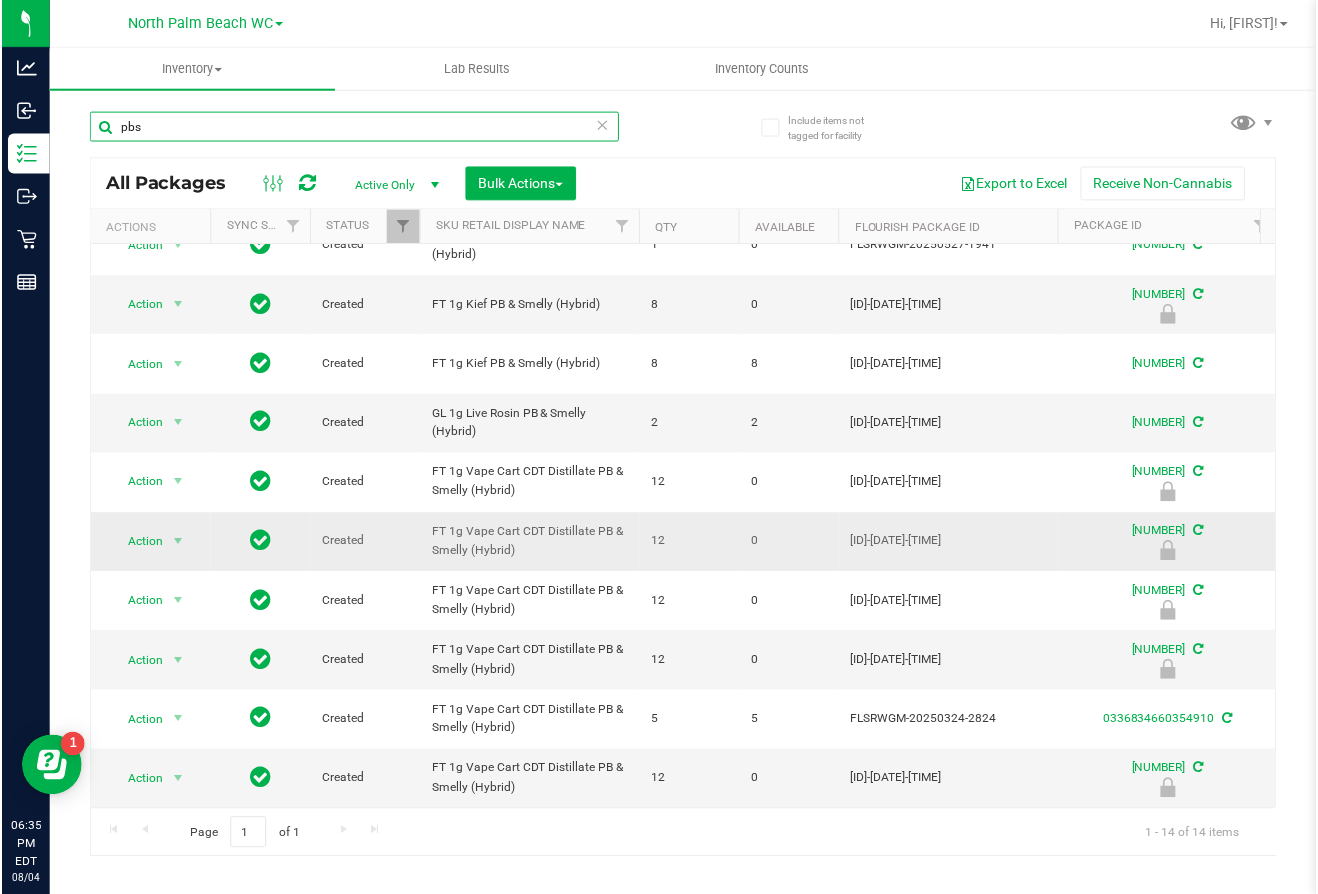 scroll, scrollTop: 0, scrollLeft: 0, axis: both 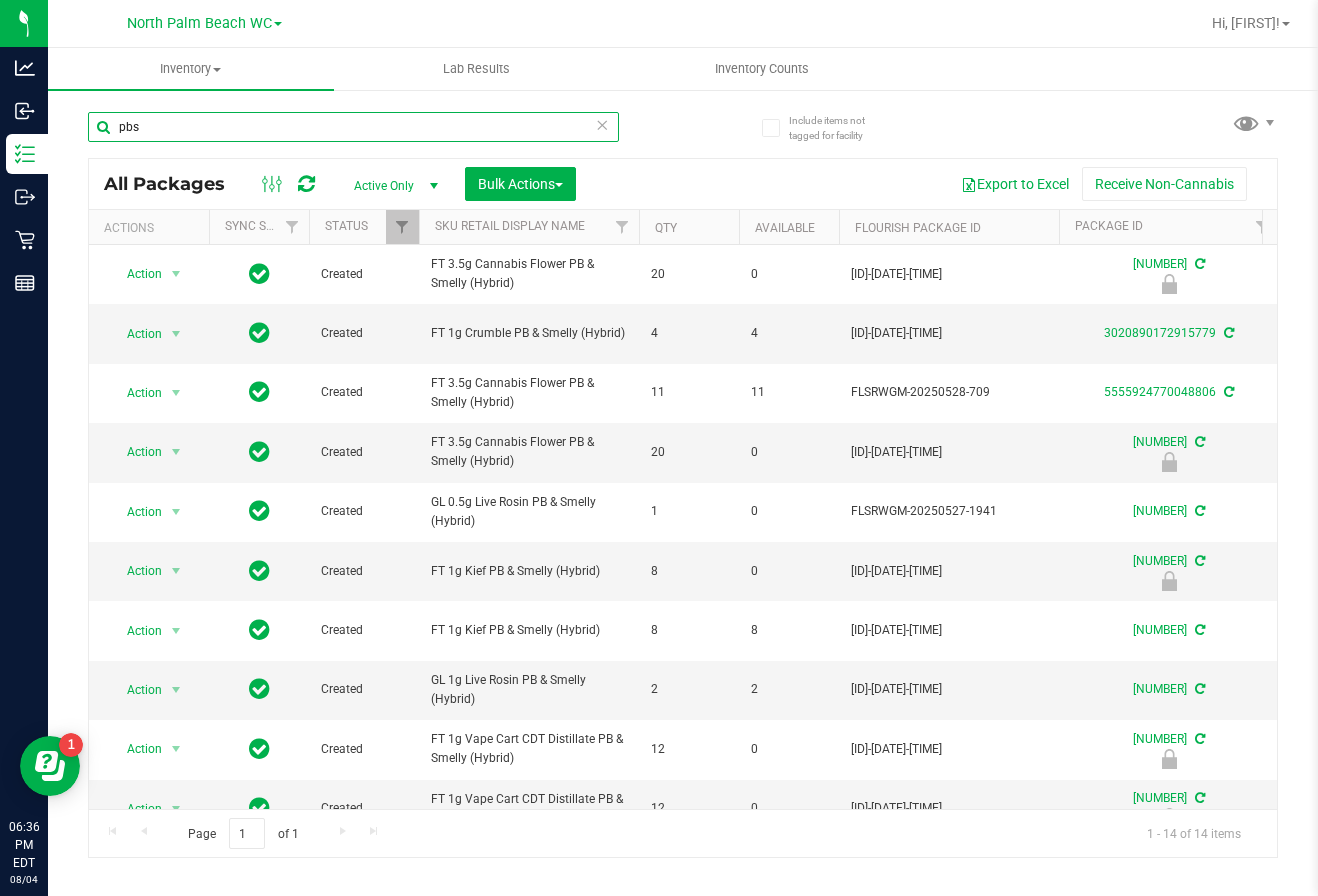 click on "pbs" at bounding box center [353, 127] 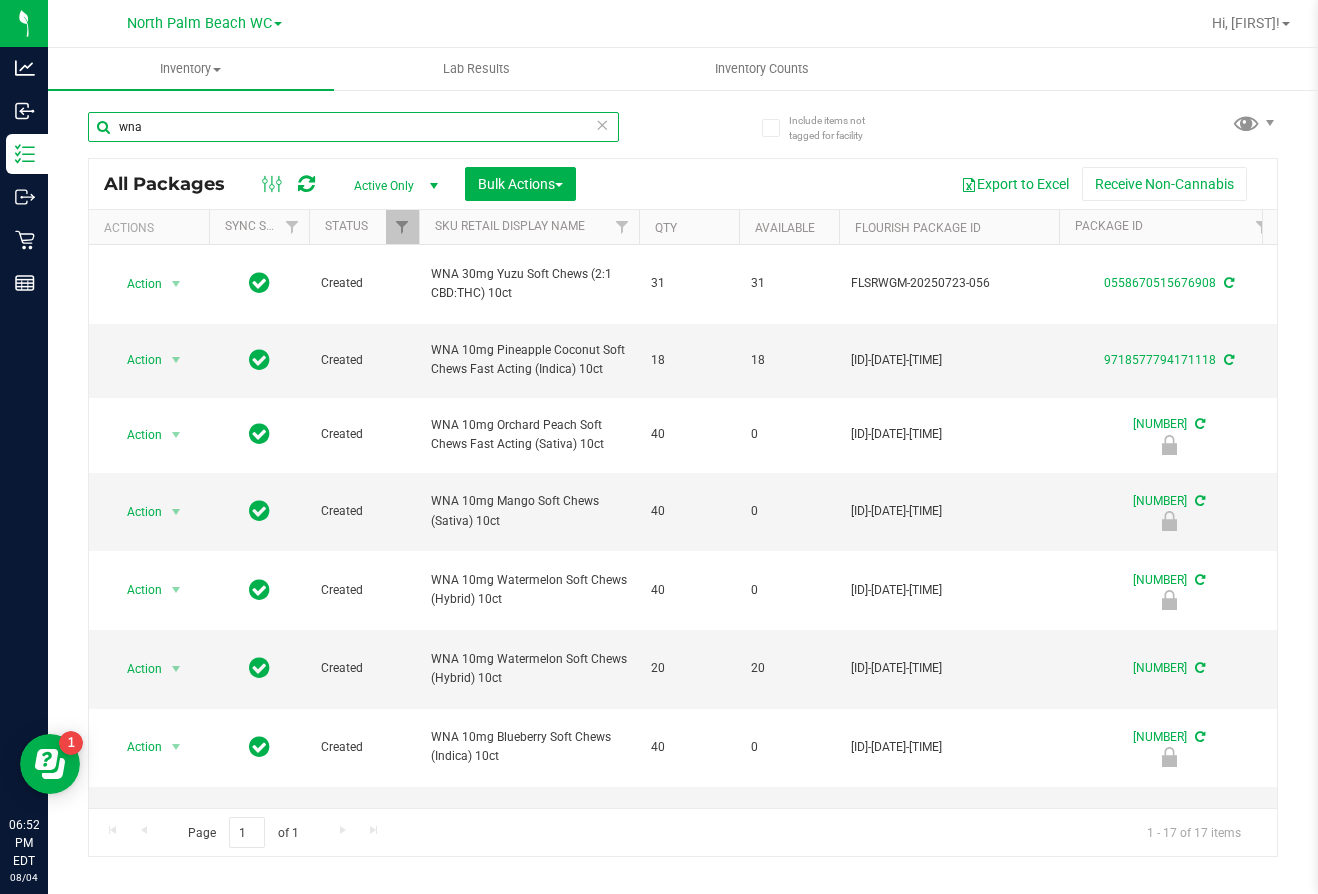 click on "wna" at bounding box center (353, 127) 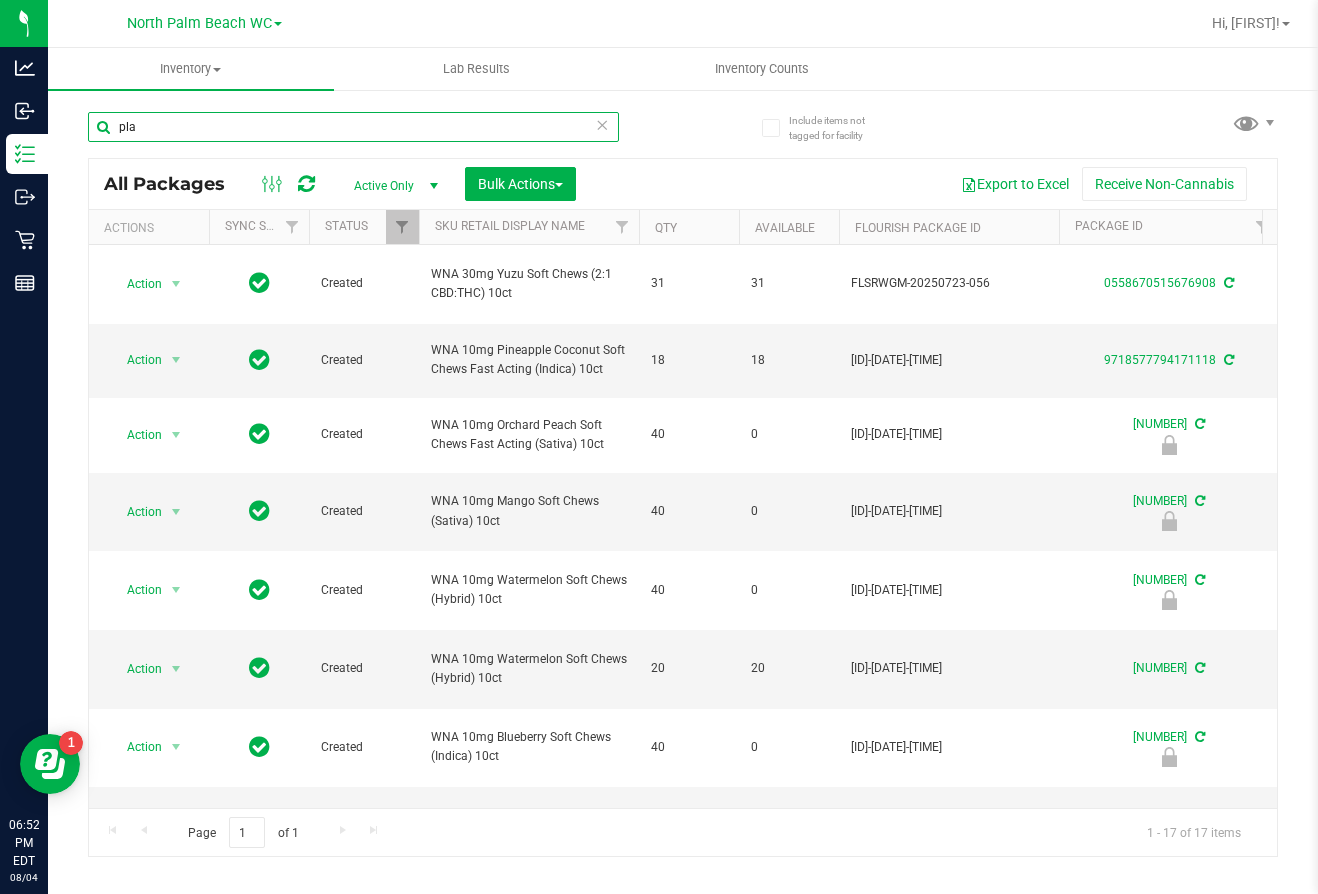 type on "pla" 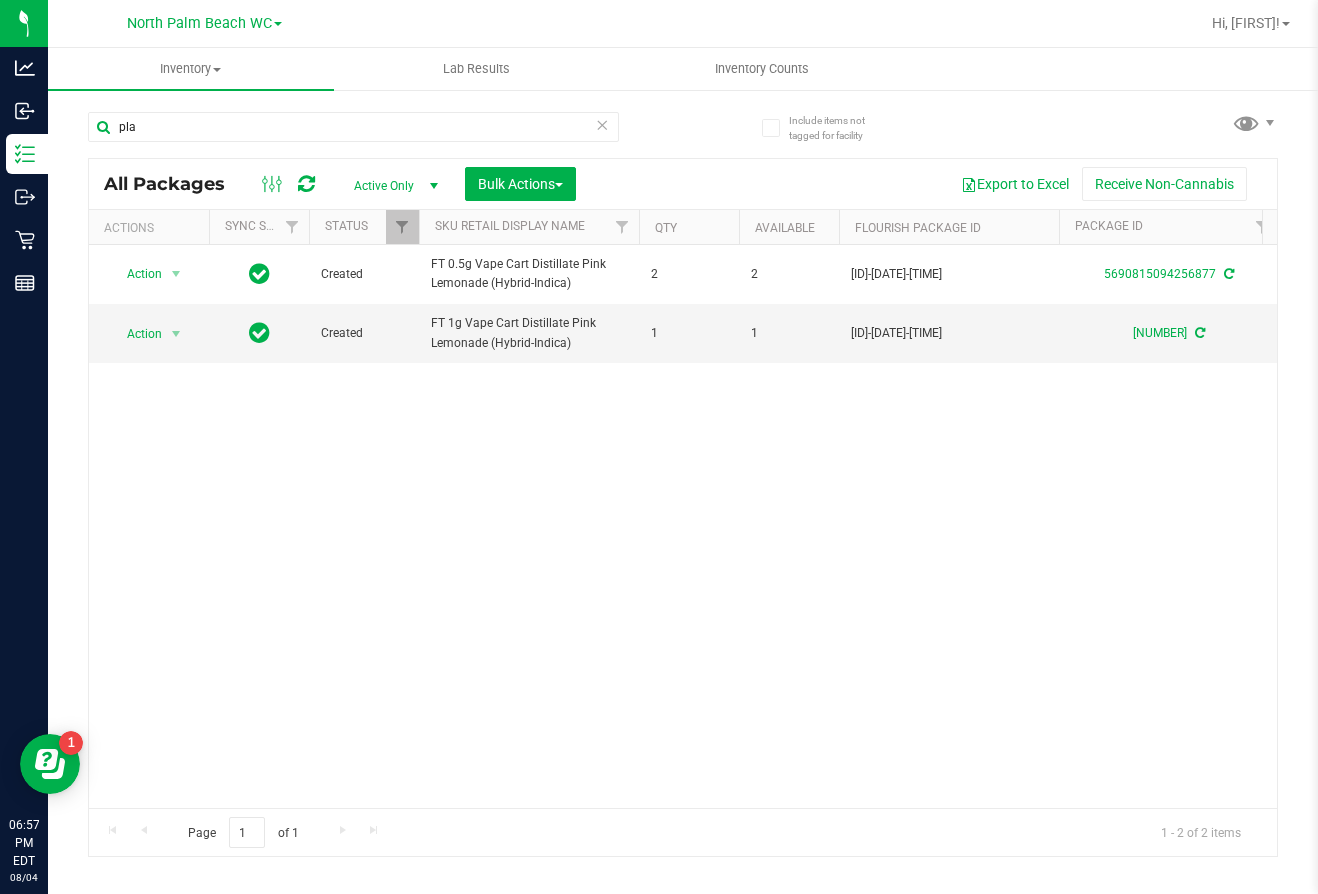 click on "Action Action Adjust qty Create package Edit attributes Global inventory Locate package Lock package Package audit log Print package label Print product labels Schedule for destruction
Created
FT 0.5g Vape Cart Distillate Pink Lemonade (Hybrid-Indica)
2
2
[ID]-[DATE]-[TIME]
[NUMBER]
87.3000
[PRODUCT_CODE]
FT - VAPE CART DISTILLATE - 0.5G - PLA - HYI
Vape Cart Distillate
00001162
Now" at bounding box center (683, 526) 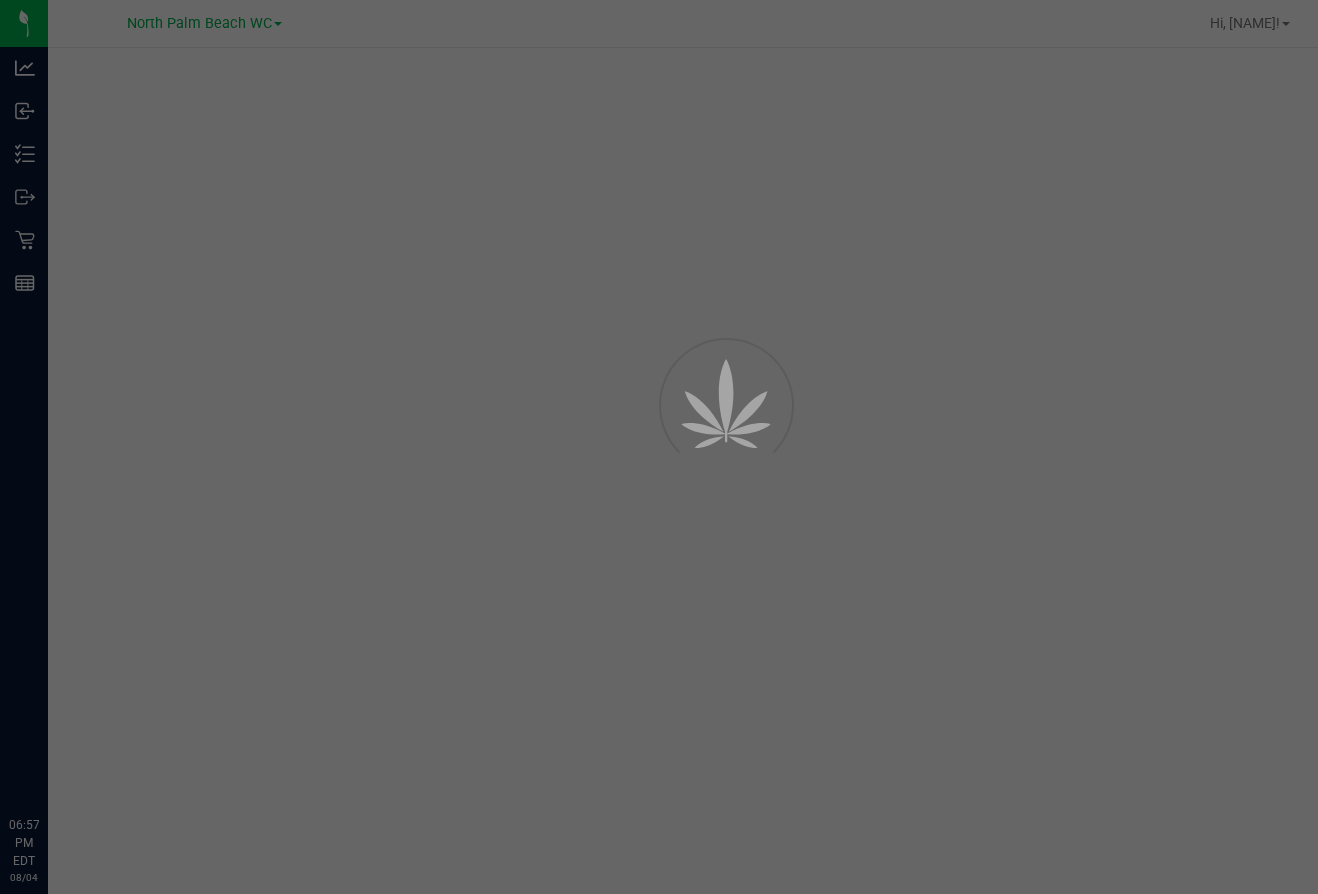 scroll, scrollTop: 0, scrollLeft: 0, axis: both 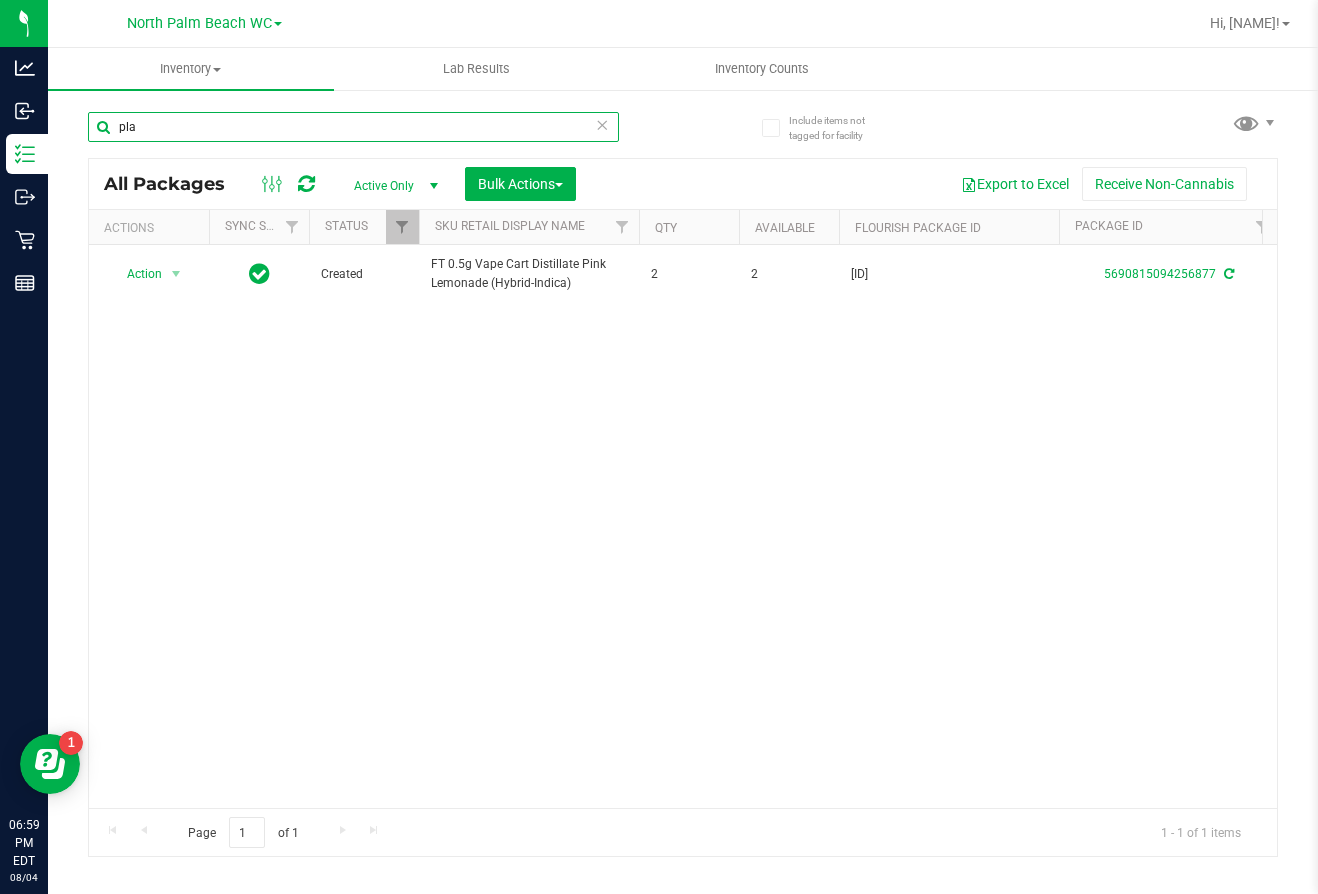 click on "pla" at bounding box center [353, 127] 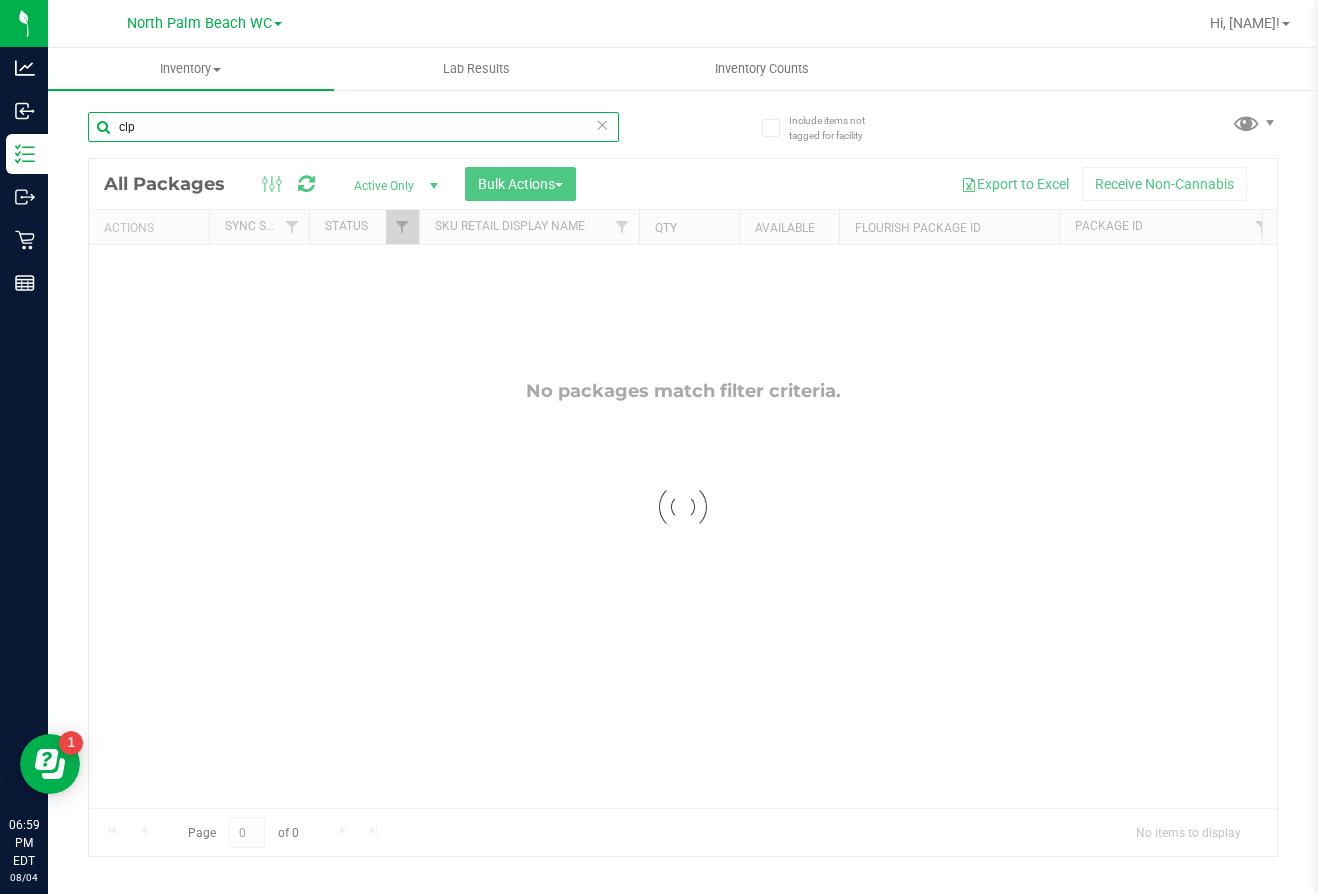 click on "clp" at bounding box center [353, 127] 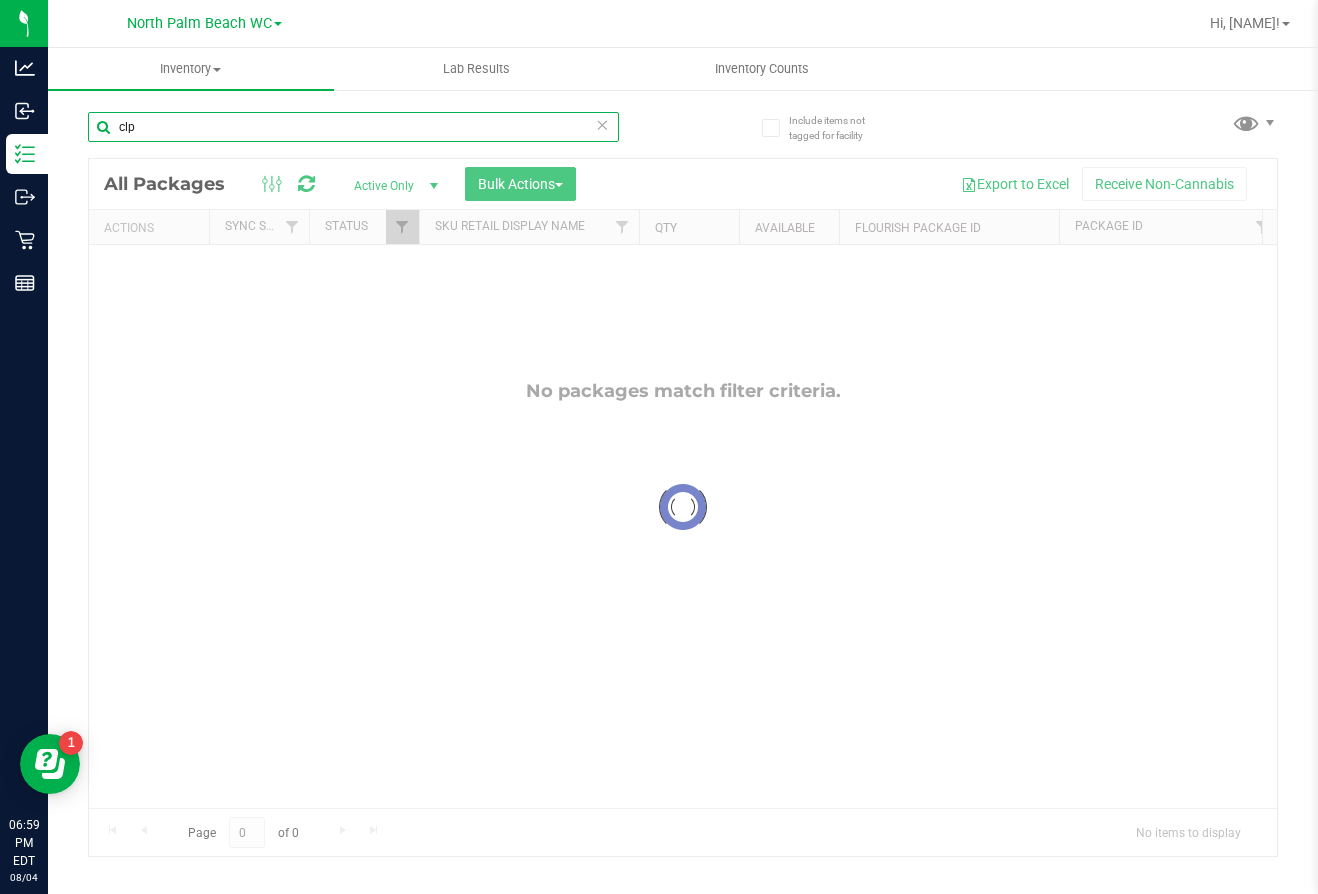 click on "clp" at bounding box center (353, 127) 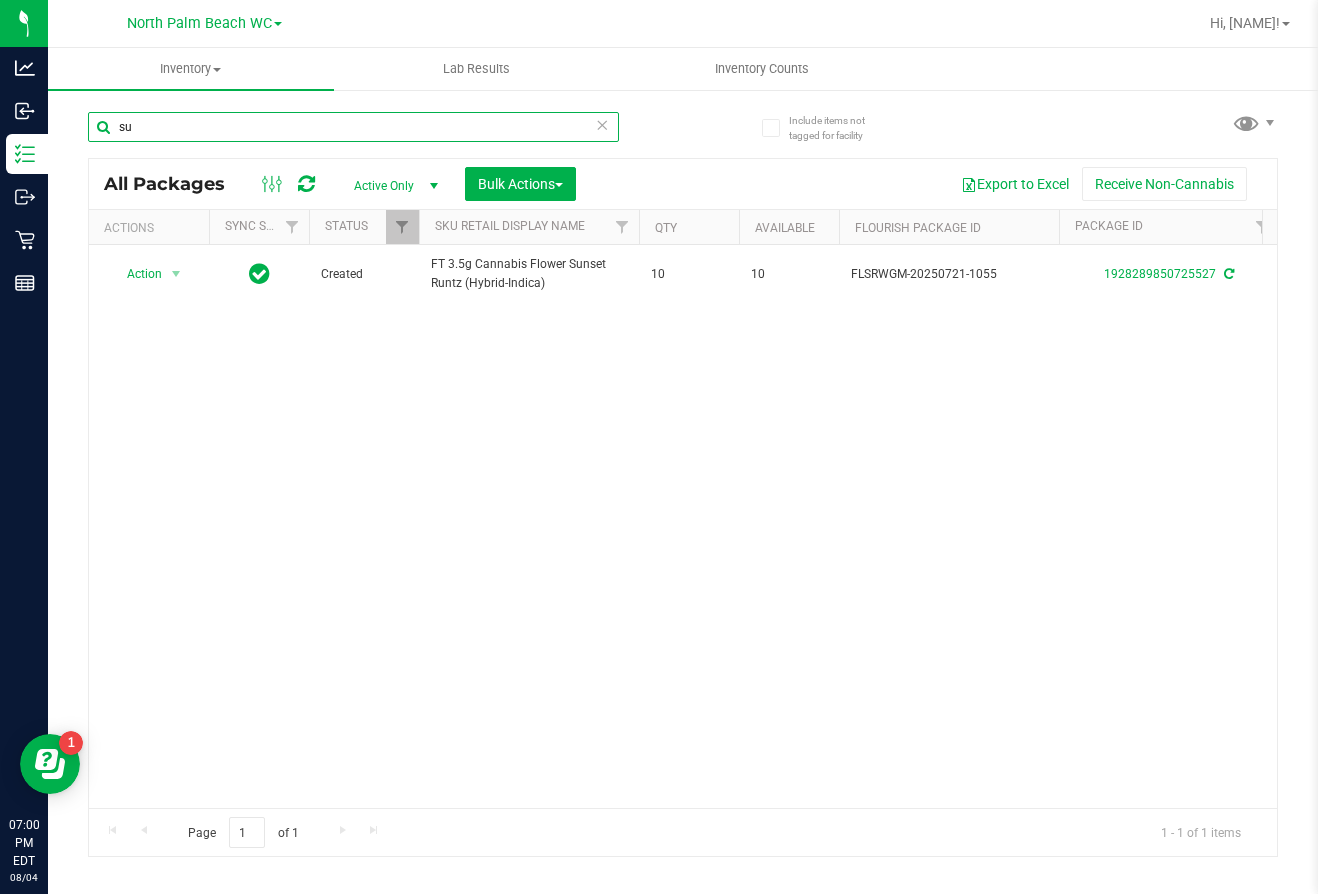 type on "s" 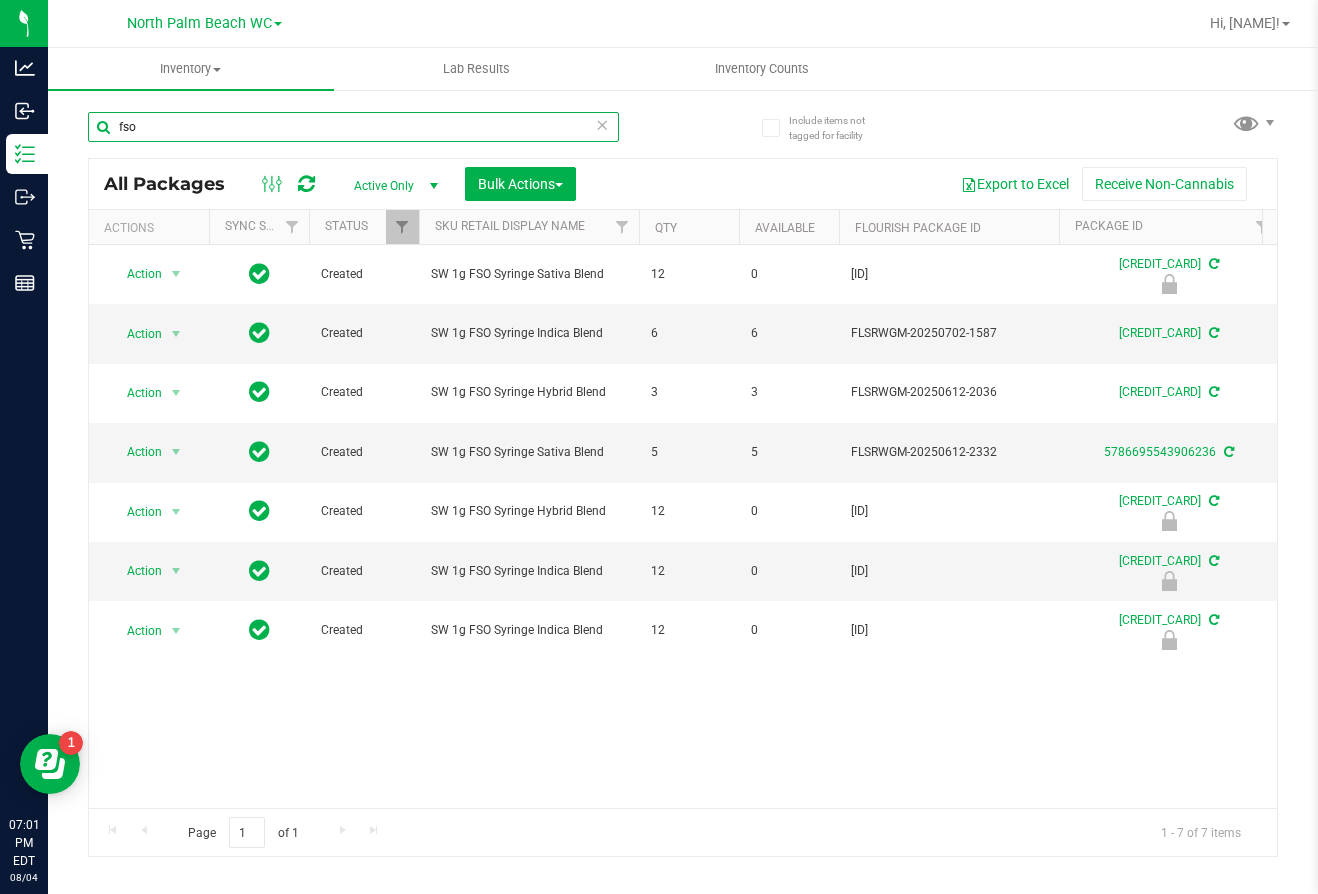 type on "fso" 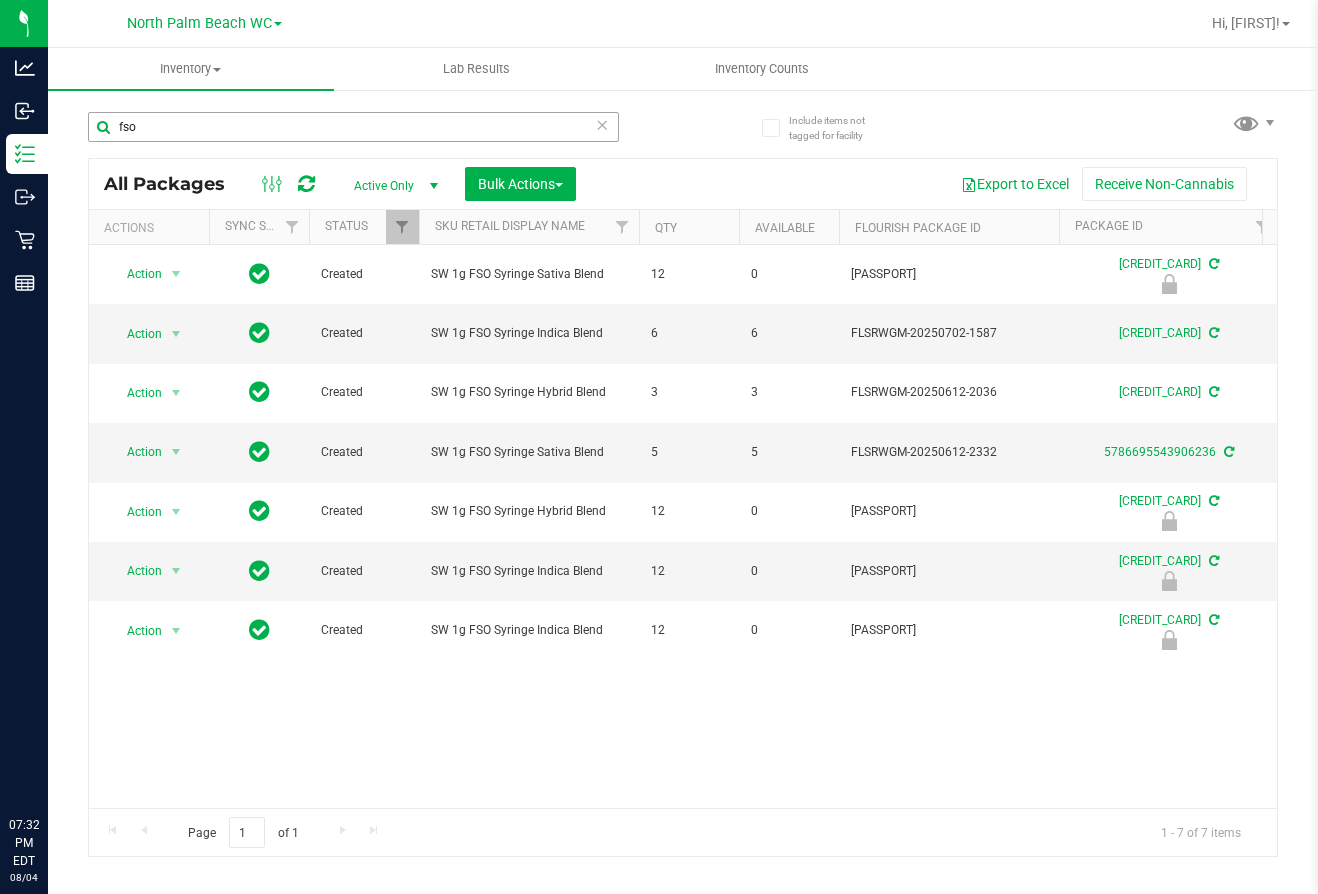 scroll, scrollTop: 0, scrollLeft: 0, axis: both 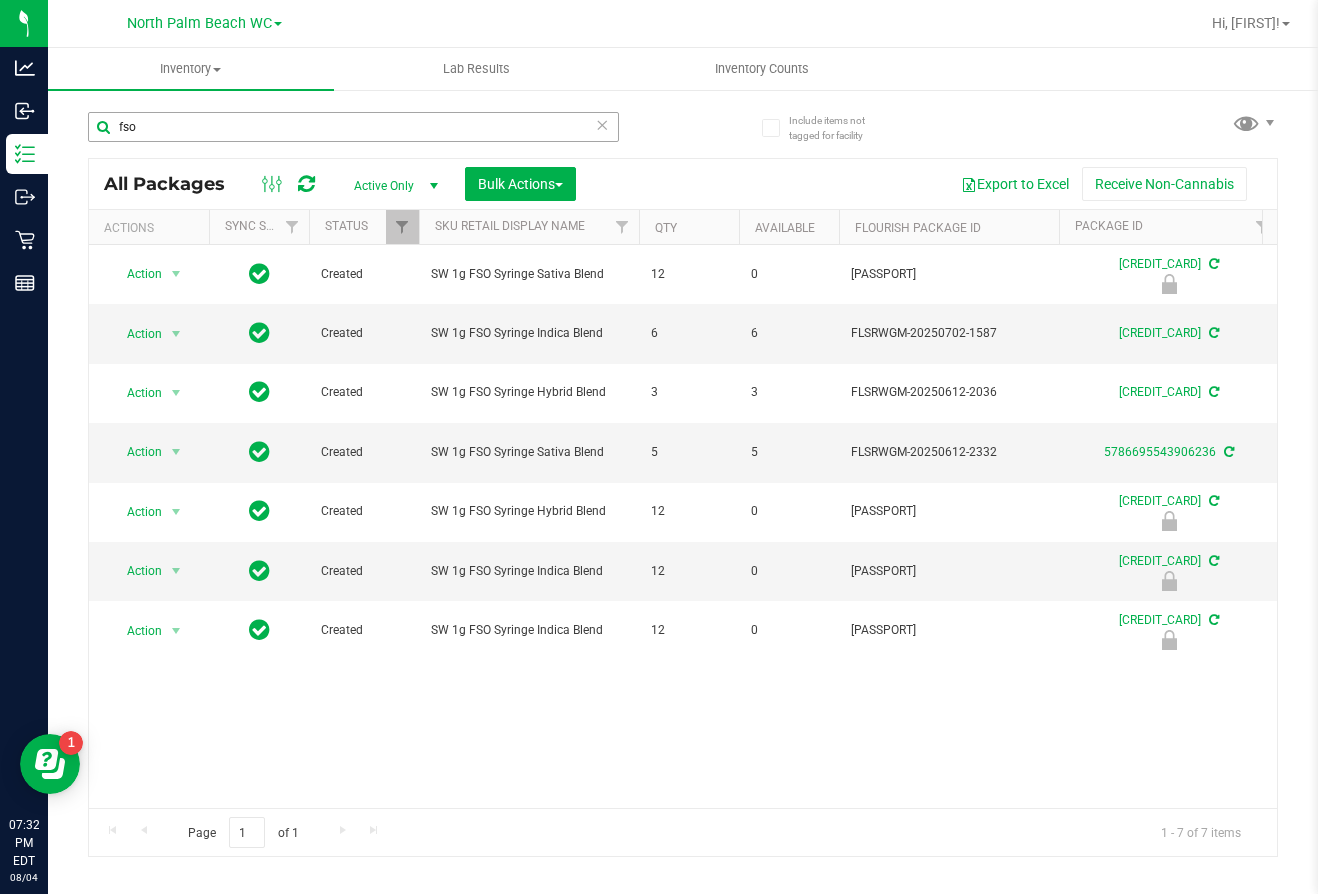 click on "fso" at bounding box center [353, 127] 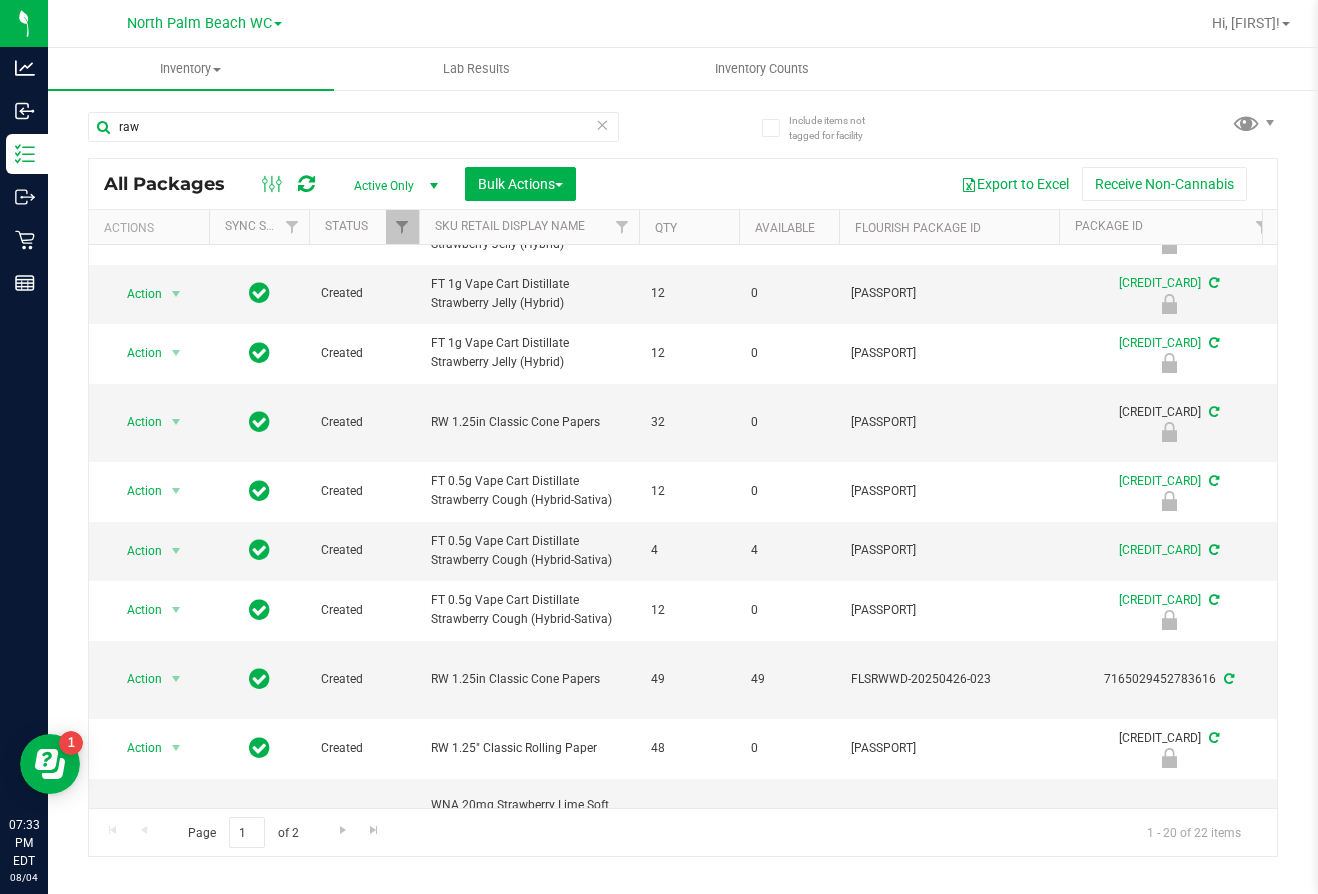 scroll, scrollTop: 400, scrollLeft: 0, axis: vertical 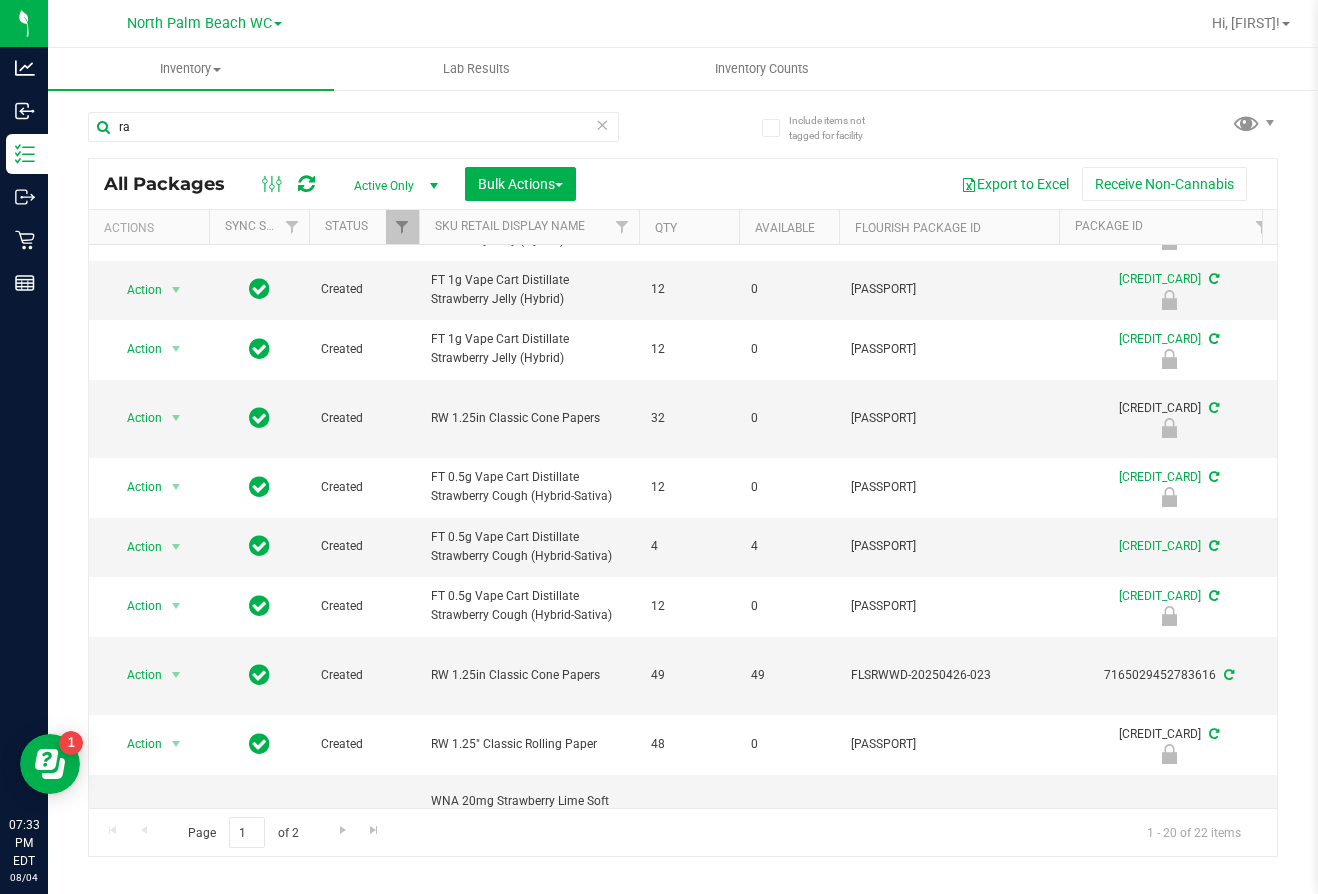 type on "r" 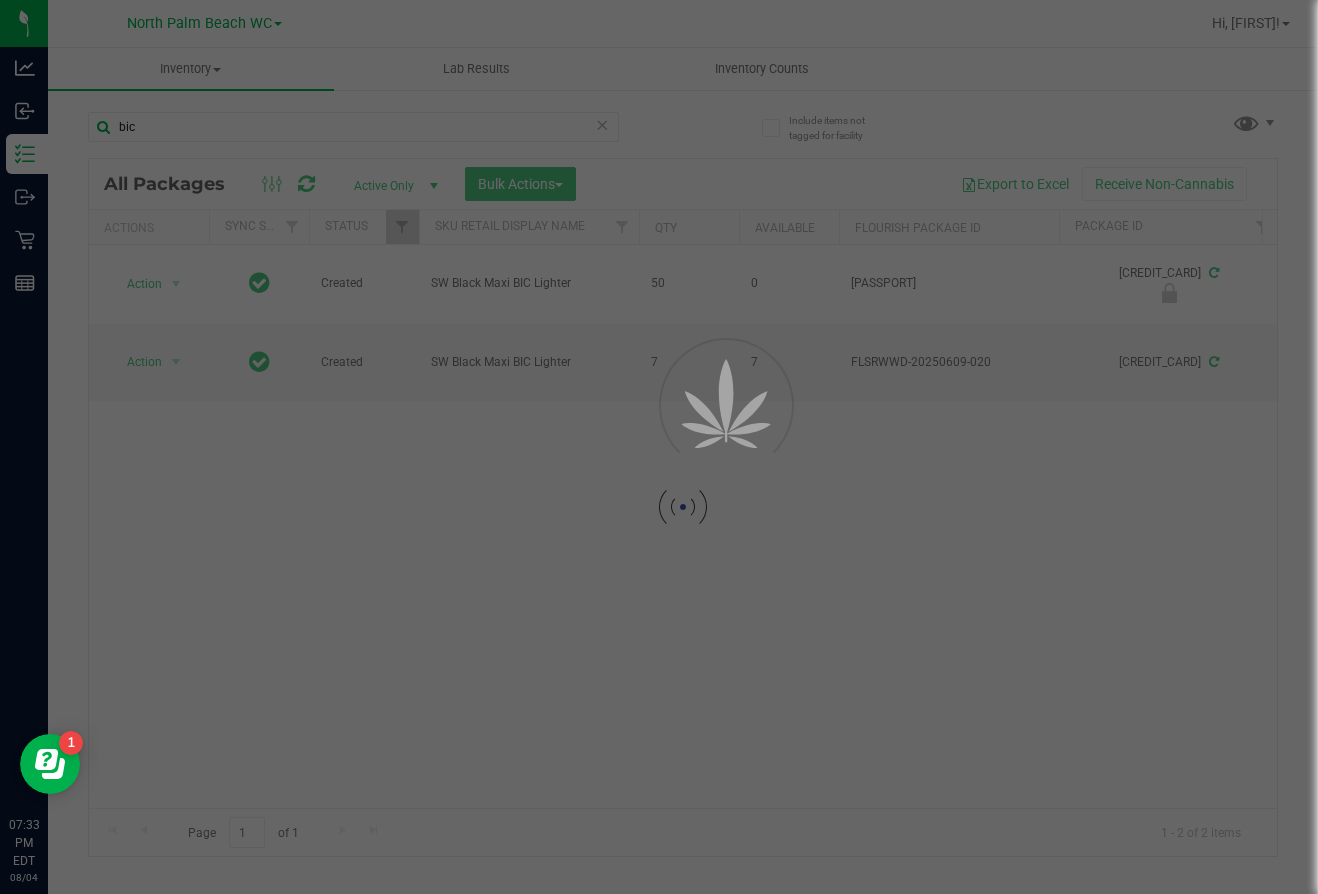 scroll, scrollTop: 0, scrollLeft: 0, axis: both 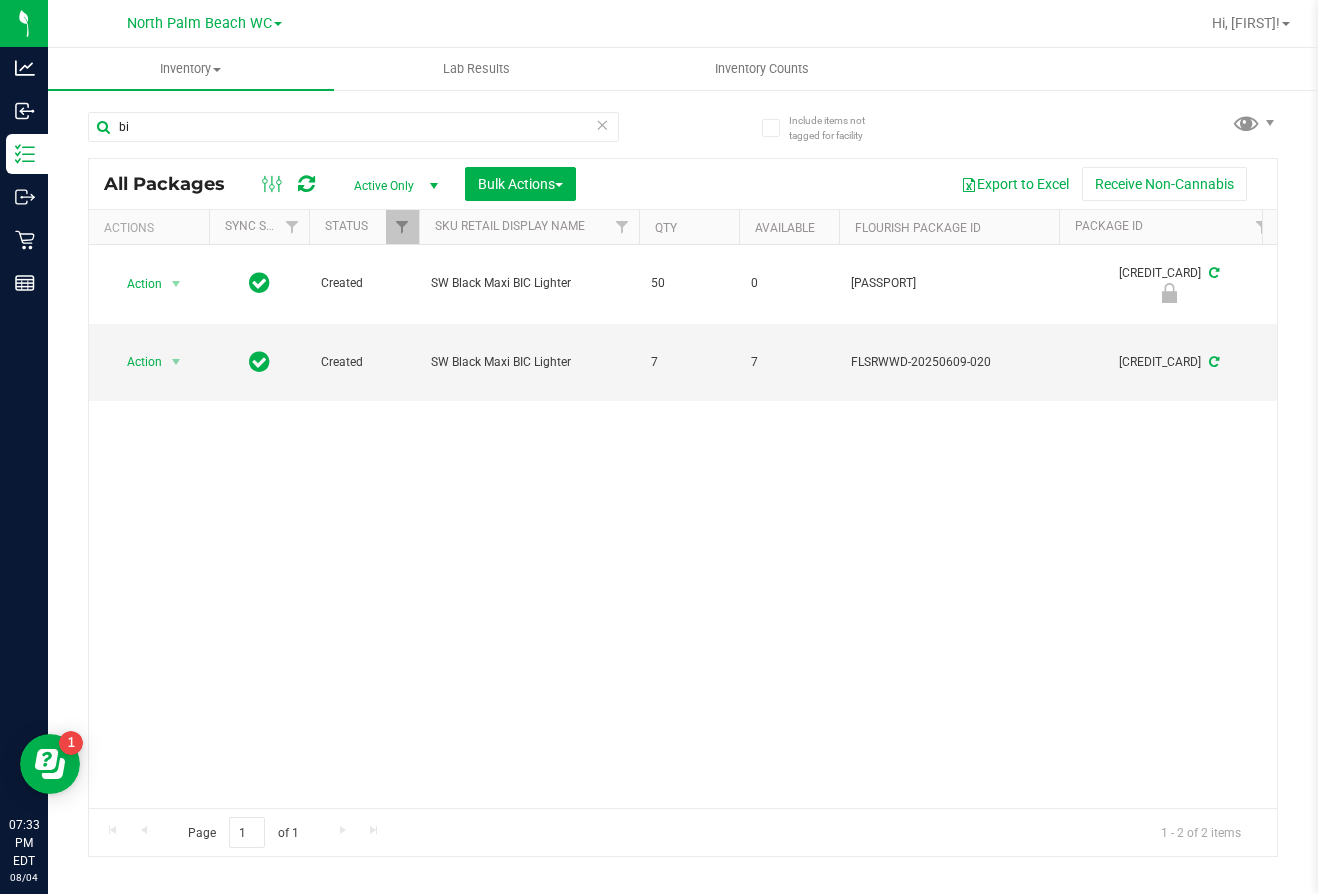 type on "b" 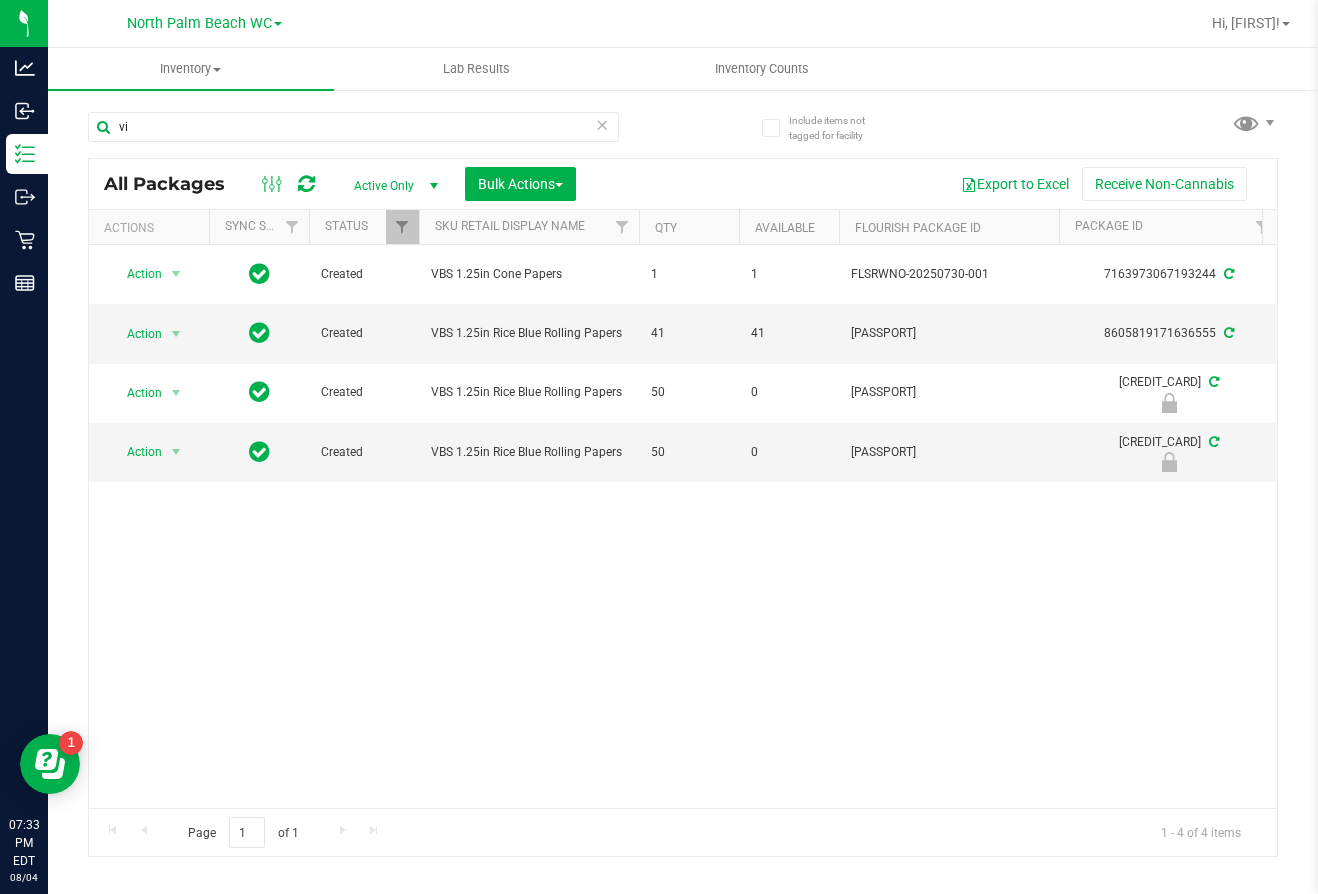 type on "v" 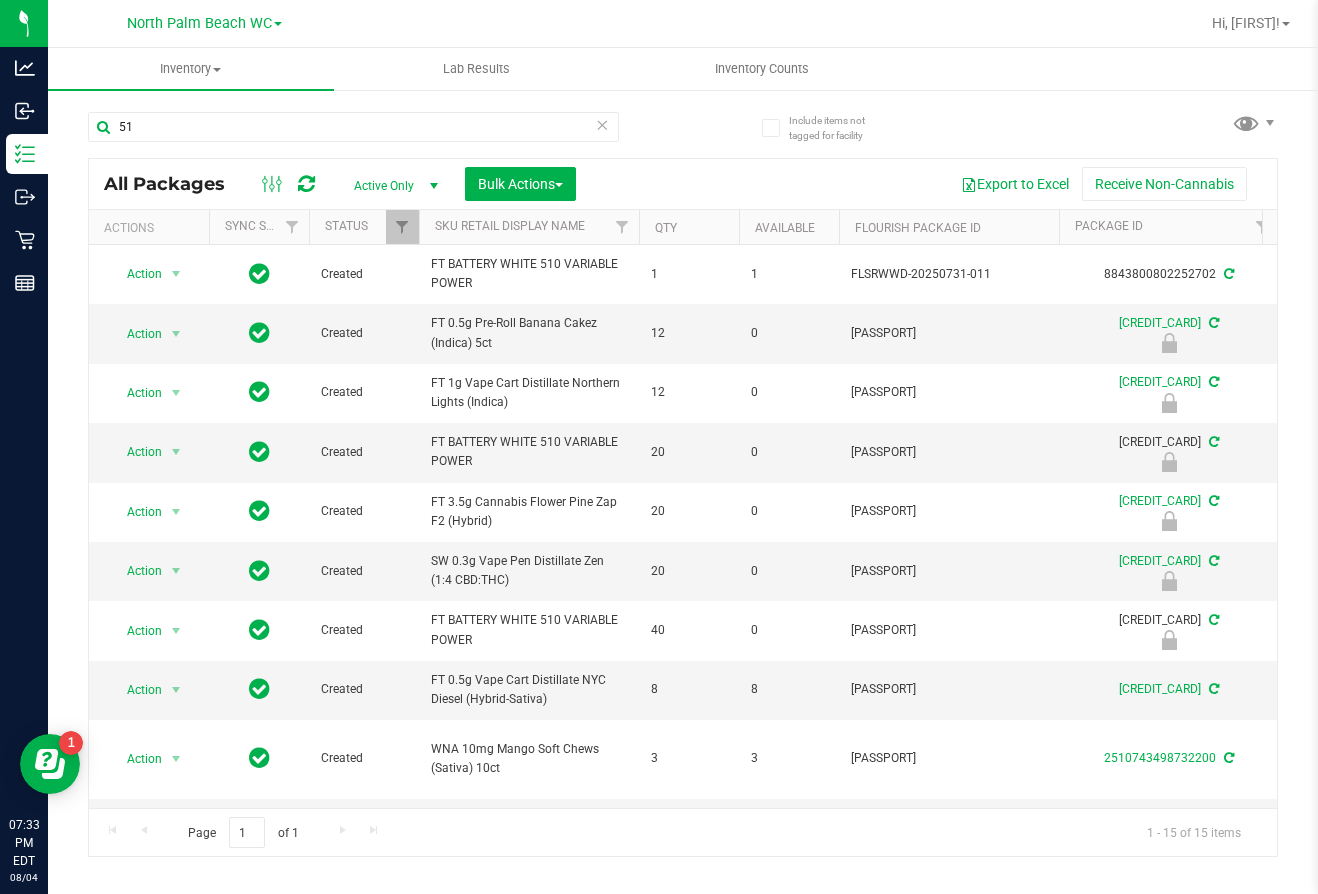 type on "5" 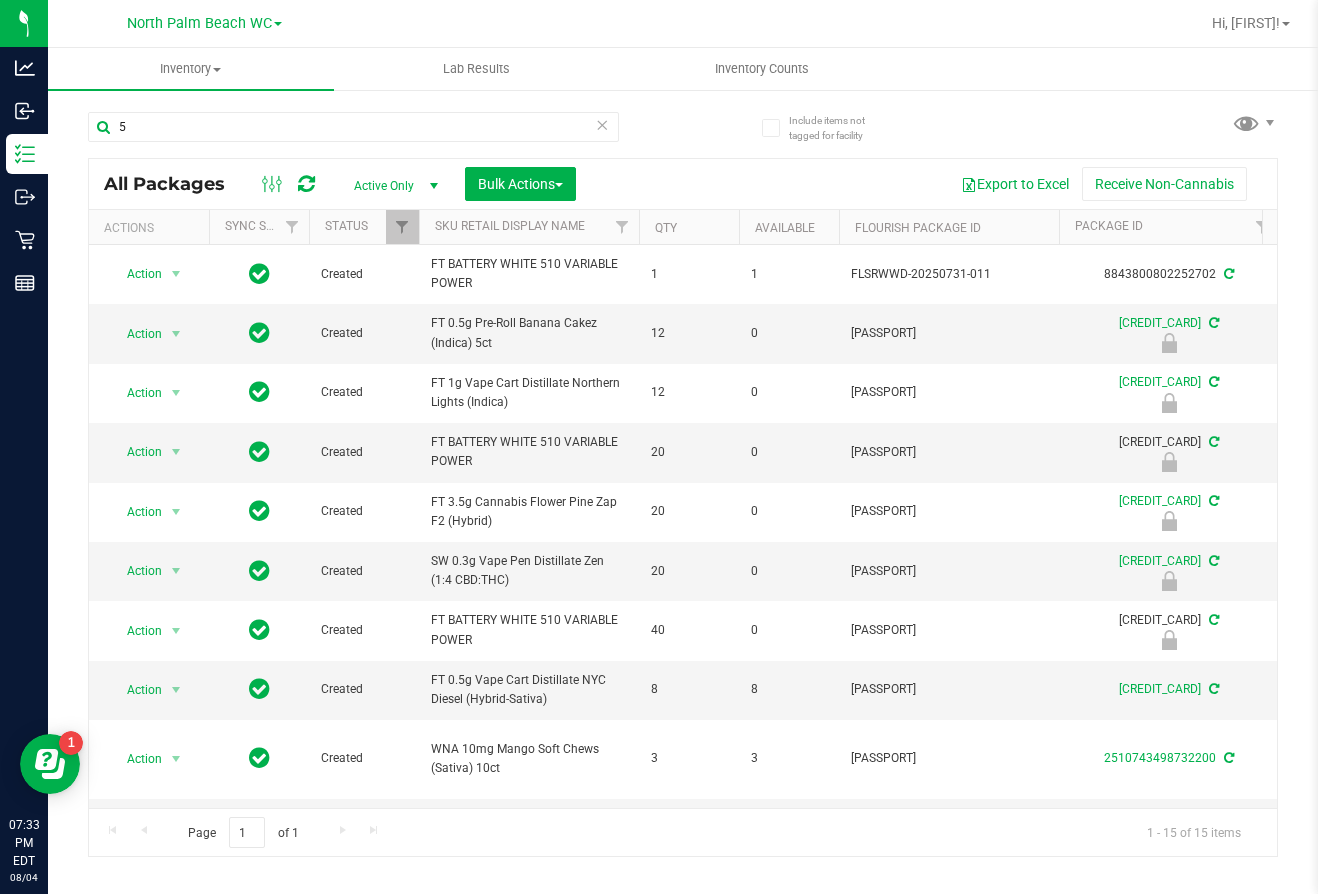 type 